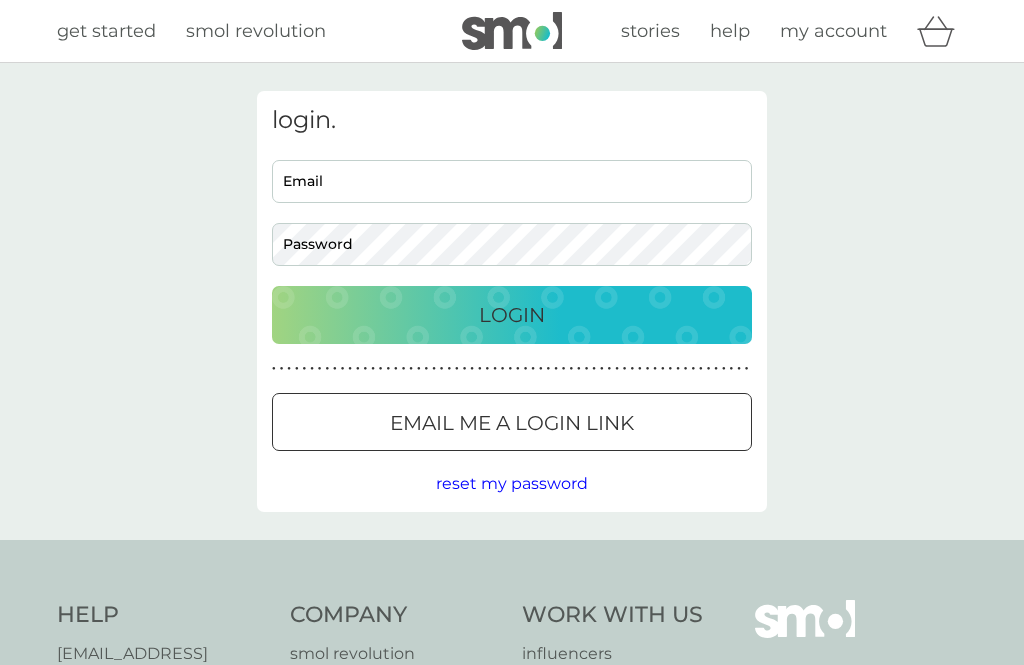 scroll, scrollTop: 0, scrollLeft: 0, axis: both 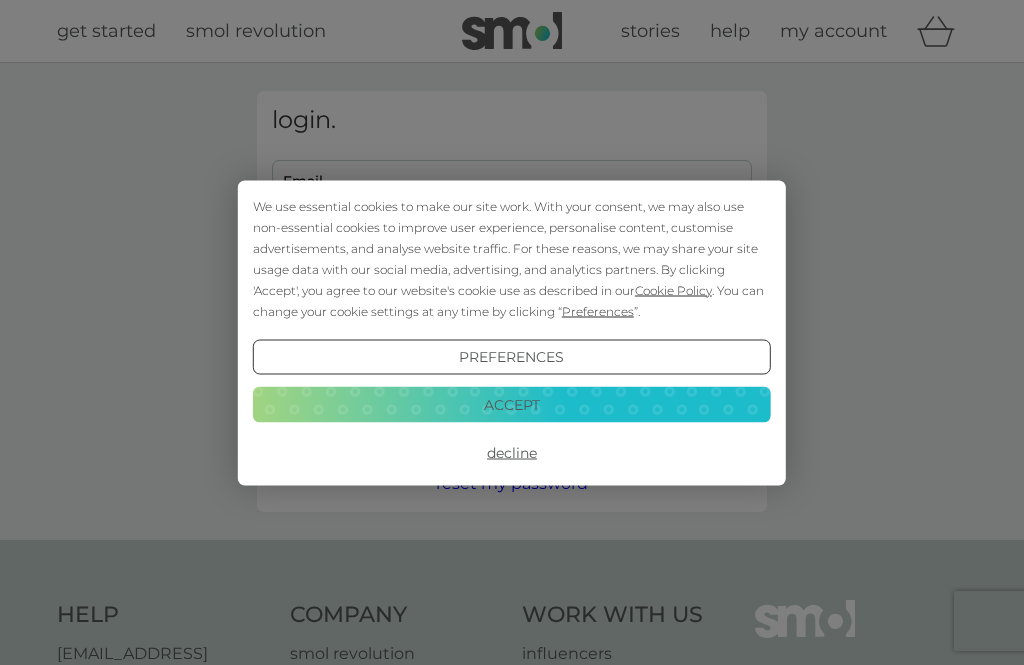 click on "Accept" at bounding box center [512, 405] 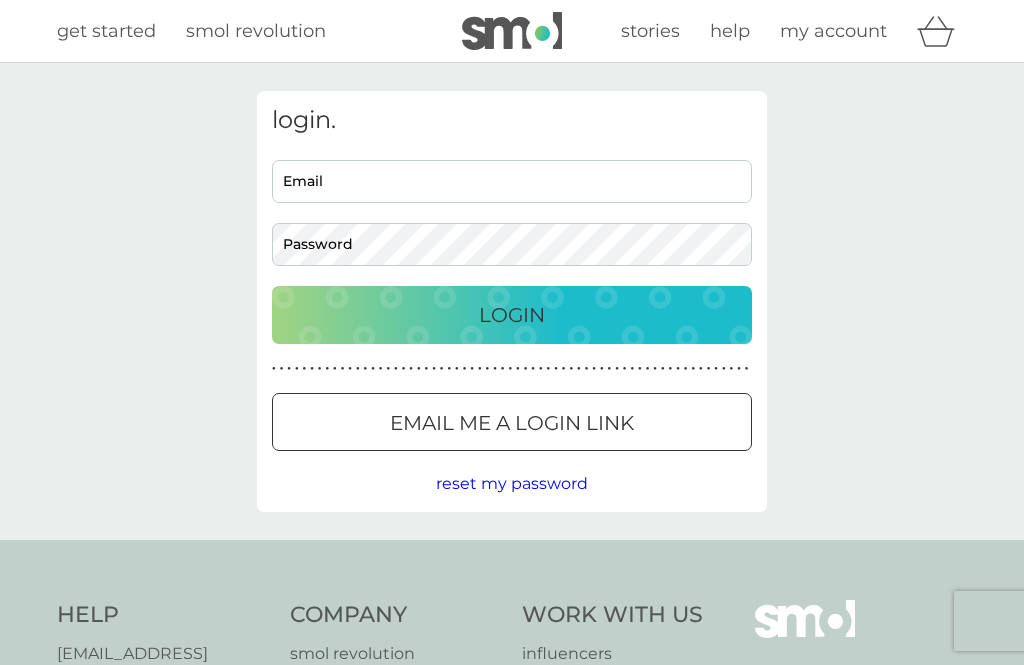 click on "Email" at bounding box center (512, 181) 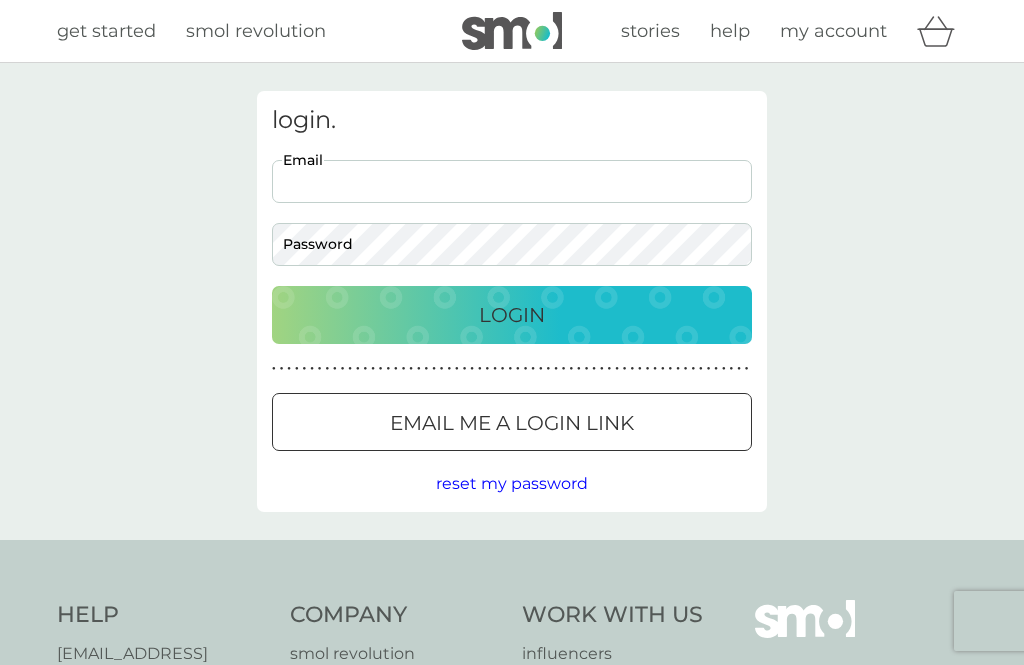 scroll, scrollTop: 0, scrollLeft: 0, axis: both 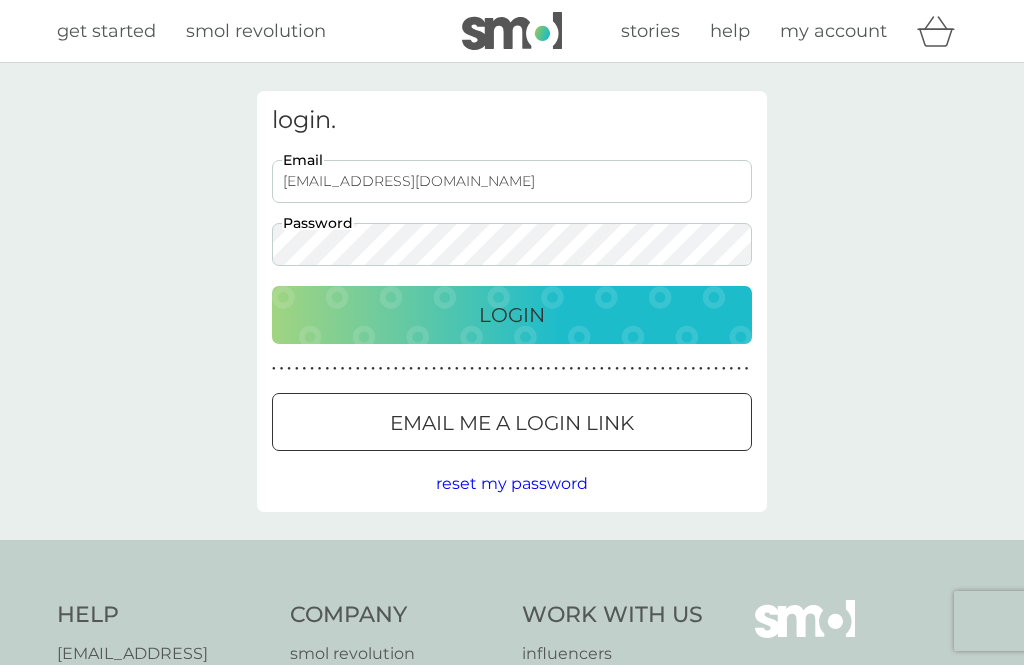 click on "Login" at bounding box center [512, 315] 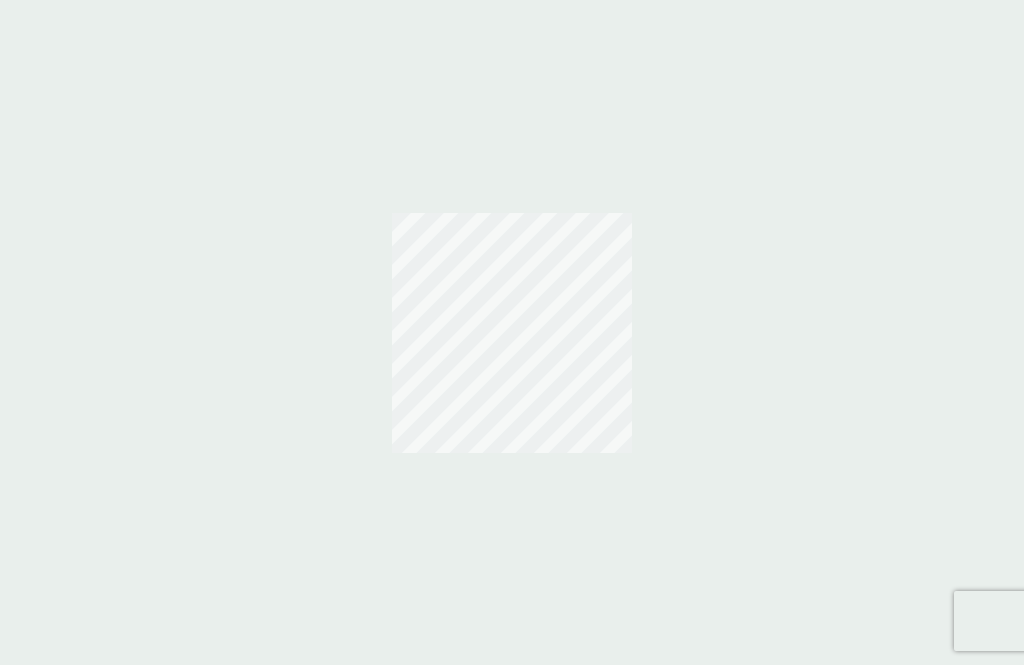 scroll, scrollTop: 0, scrollLeft: 0, axis: both 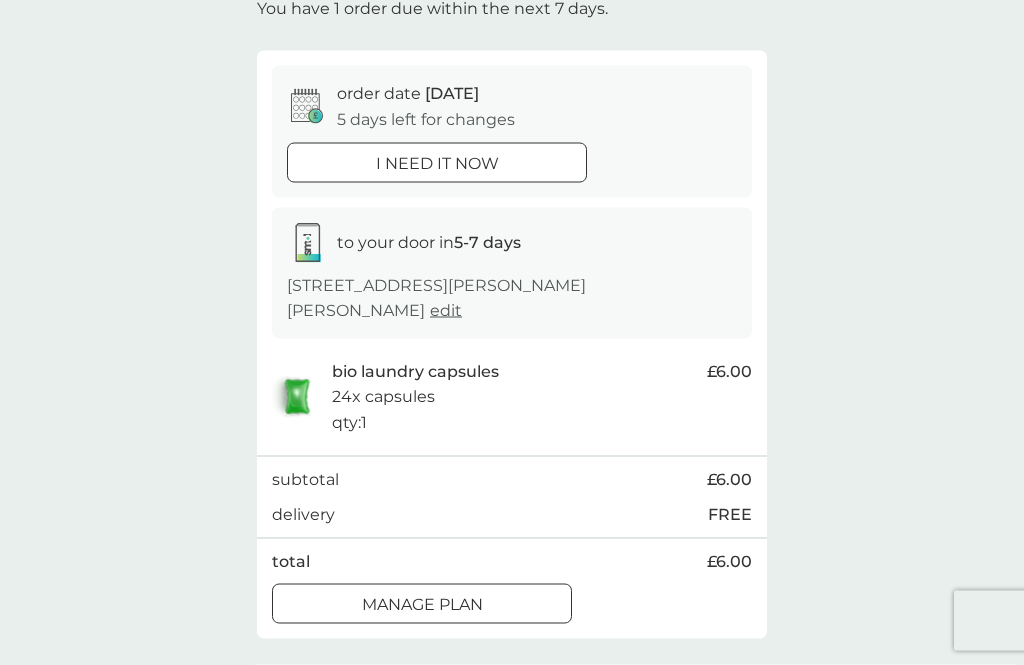 click on "Manage plan" at bounding box center (422, 605) 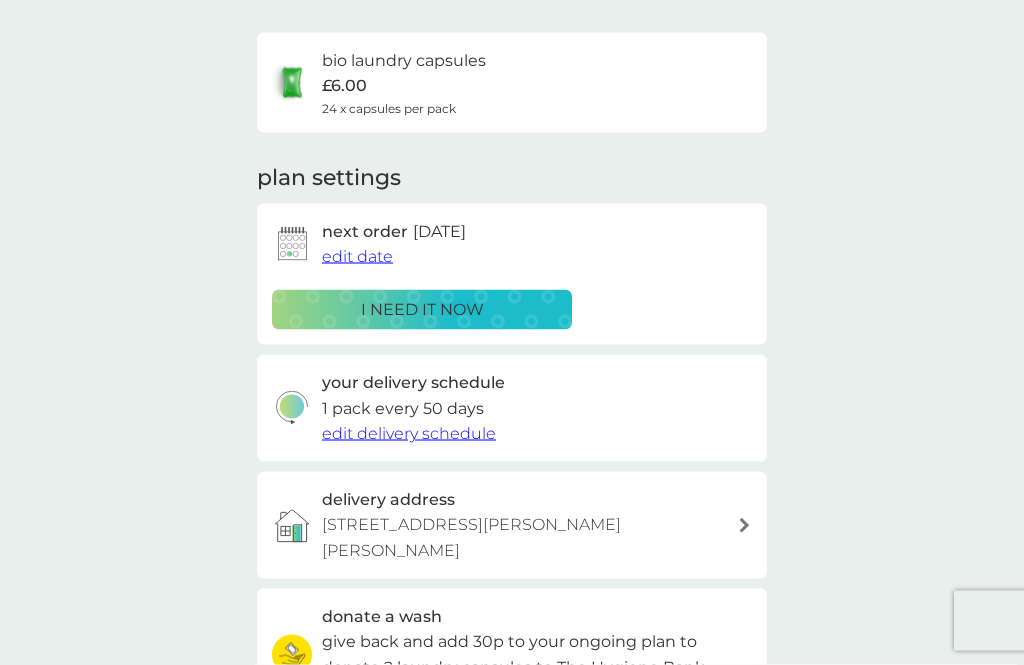 scroll, scrollTop: 0, scrollLeft: 0, axis: both 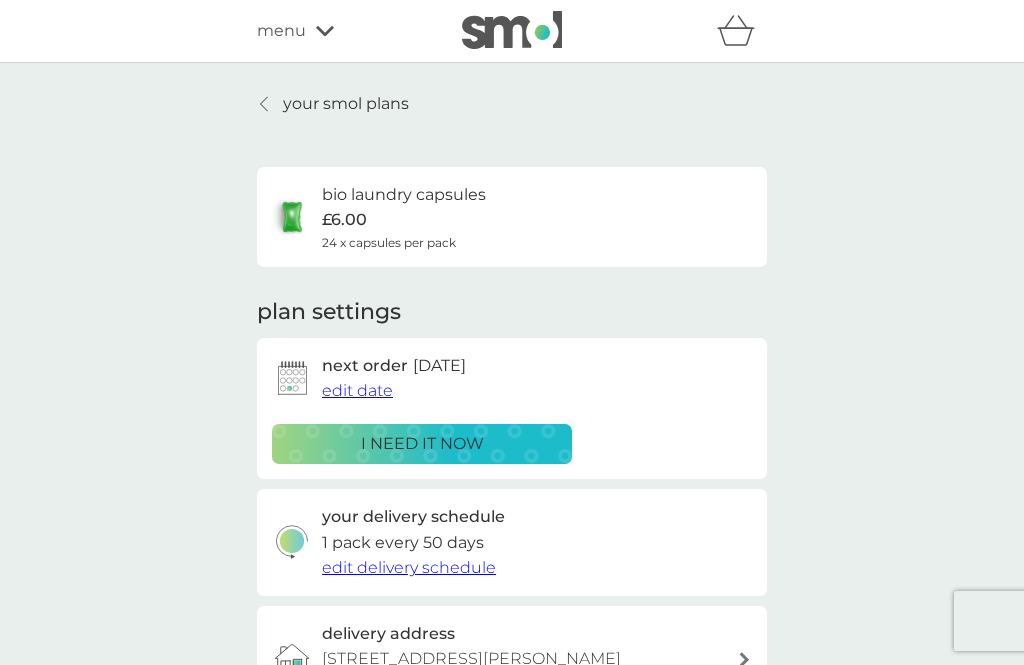 click on "i need it now" at bounding box center [422, 444] 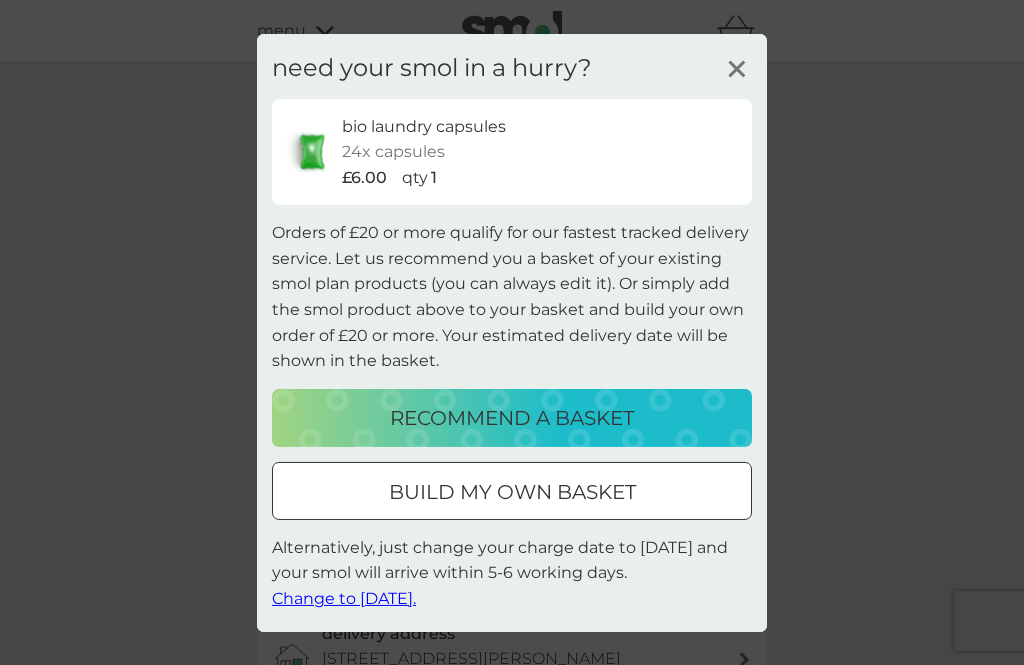 click 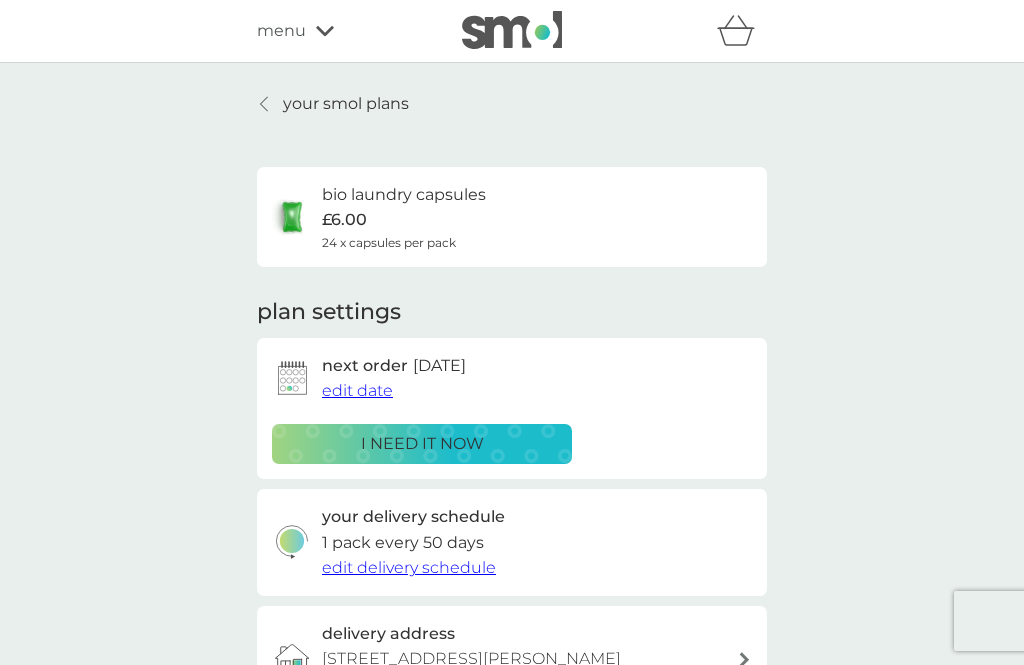 click on "edit date" at bounding box center [357, 390] 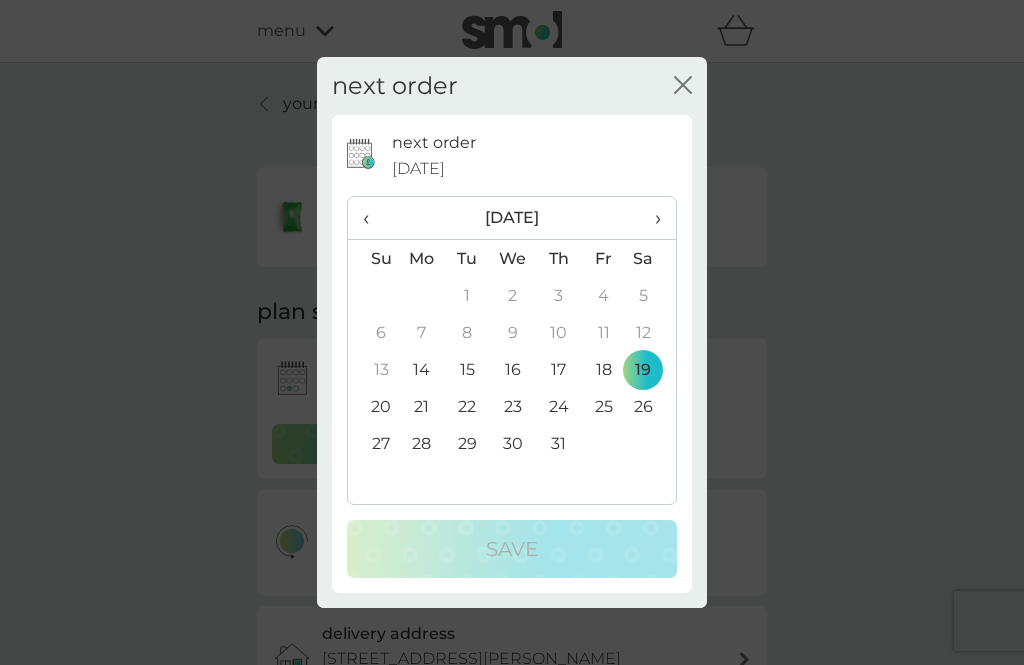 click on "›" at bounding box center [651, 218] 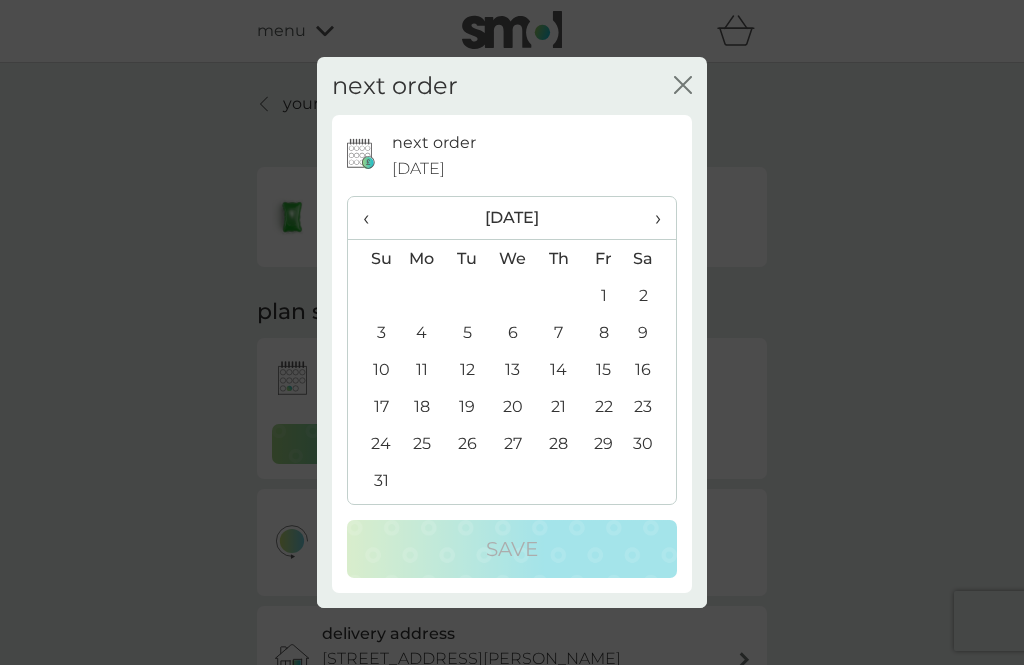 click on "9" at bounding box center (651, 332) 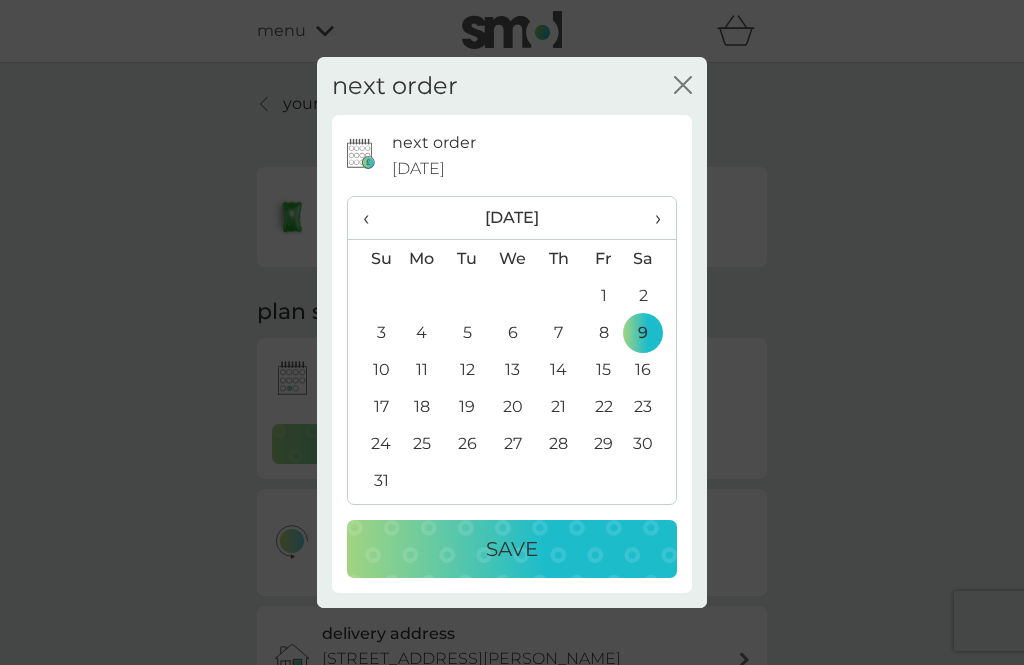 click on "Save" at bounding box center (512, 549) 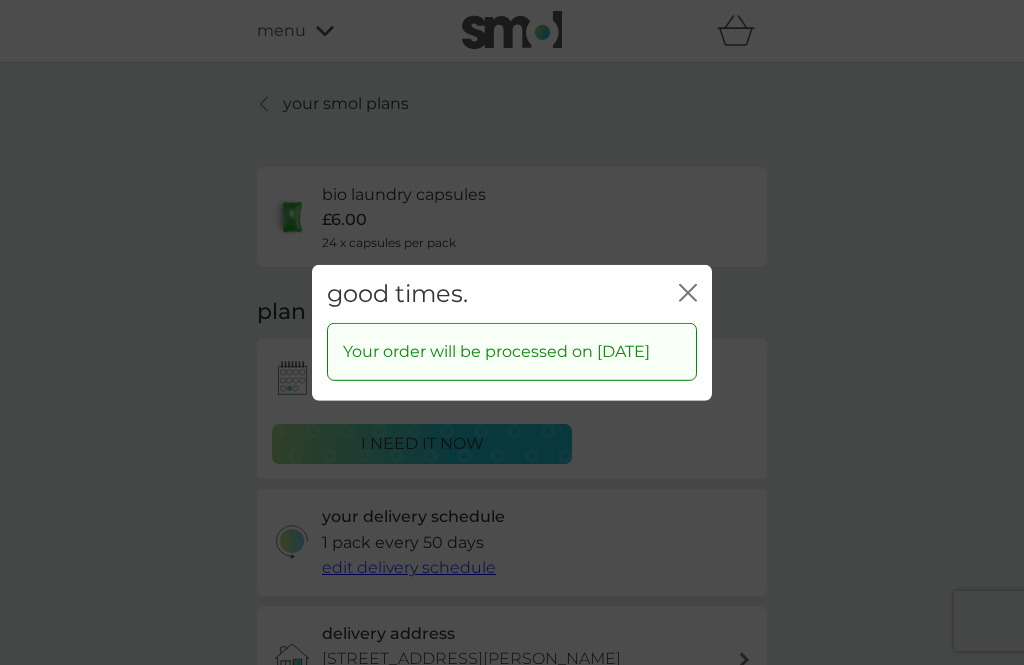 click on "good times. close" at bounding box center (512, 293) 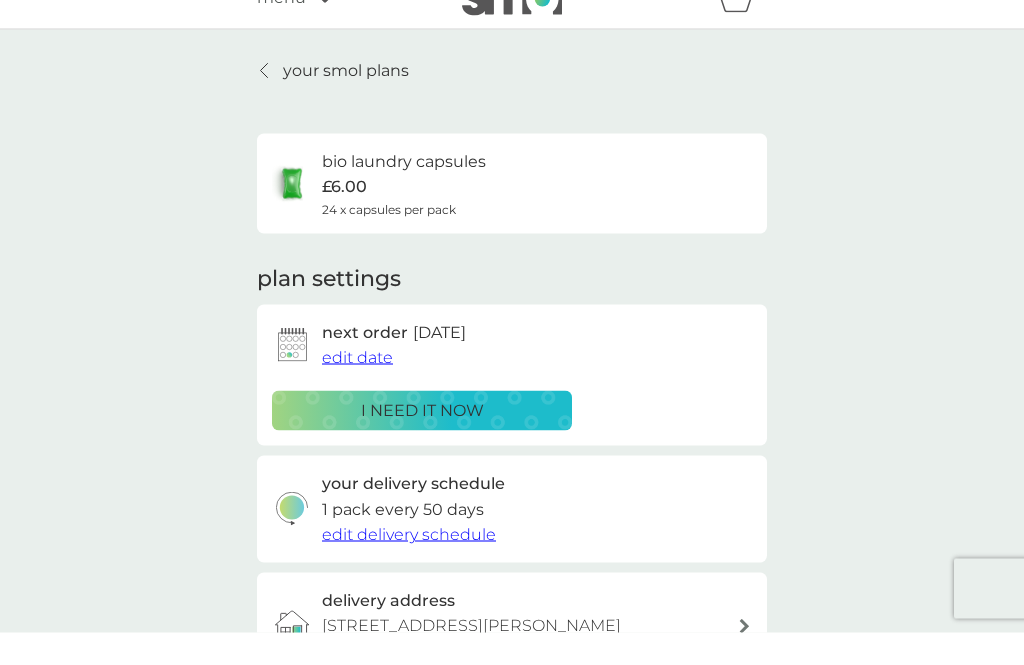 scroll, scrollTop: 35, scrollLeft: 0, axis: vertical 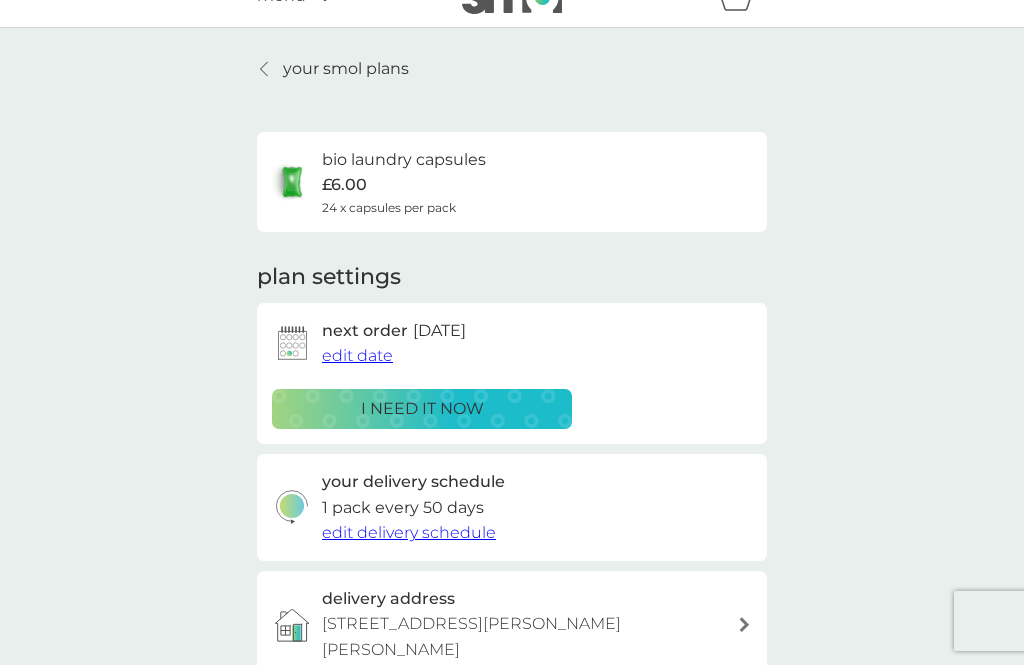 click on "your smol plans" at bounding box center [346, 69] 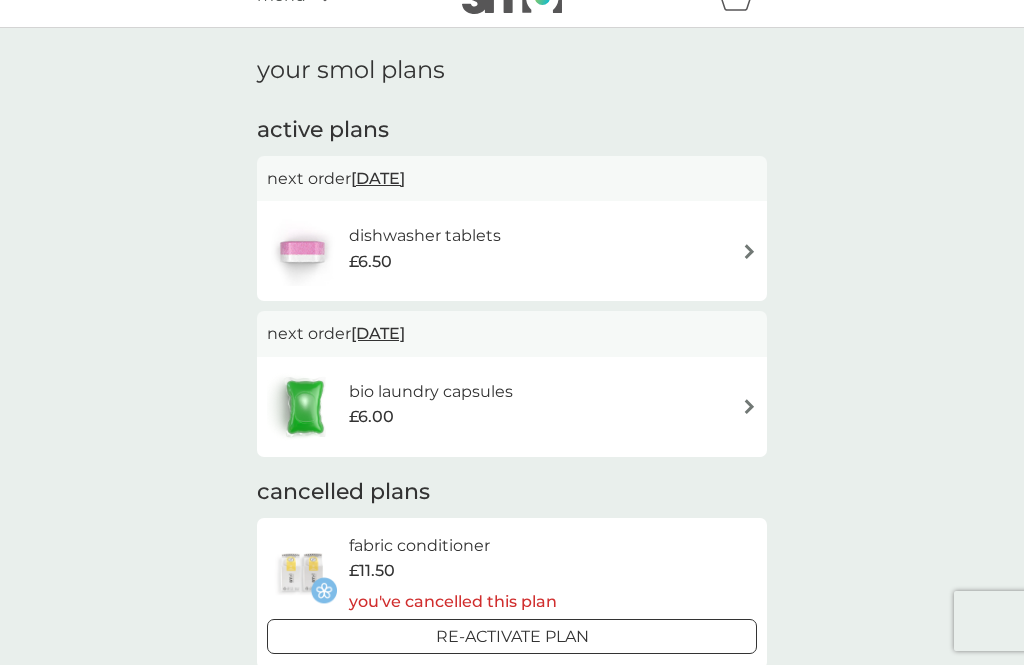 scroll, scrollTop: 0, scrollLeft: 0, axis: both 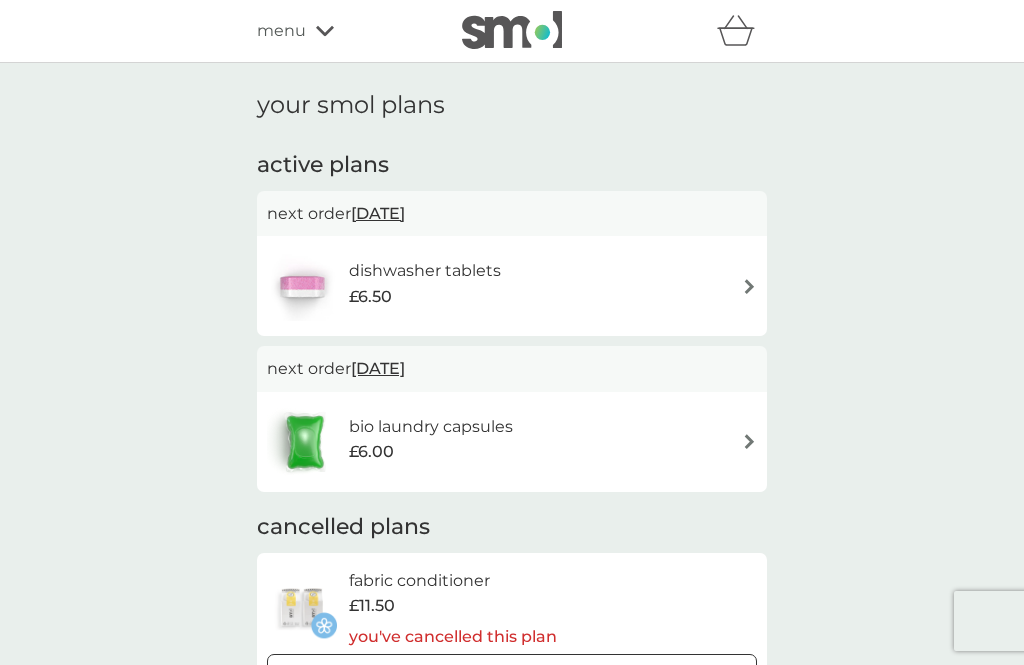 click on "dishwasher tablets £6.50" at bounding box center (512, 286) 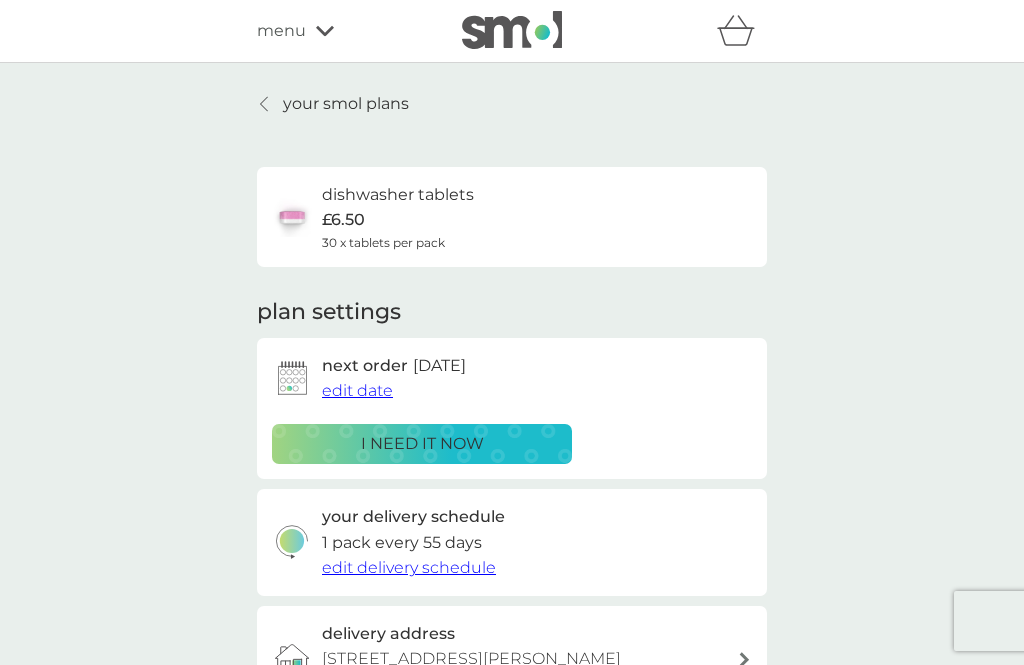 click on "edit date" at bounding box center (357, 390) 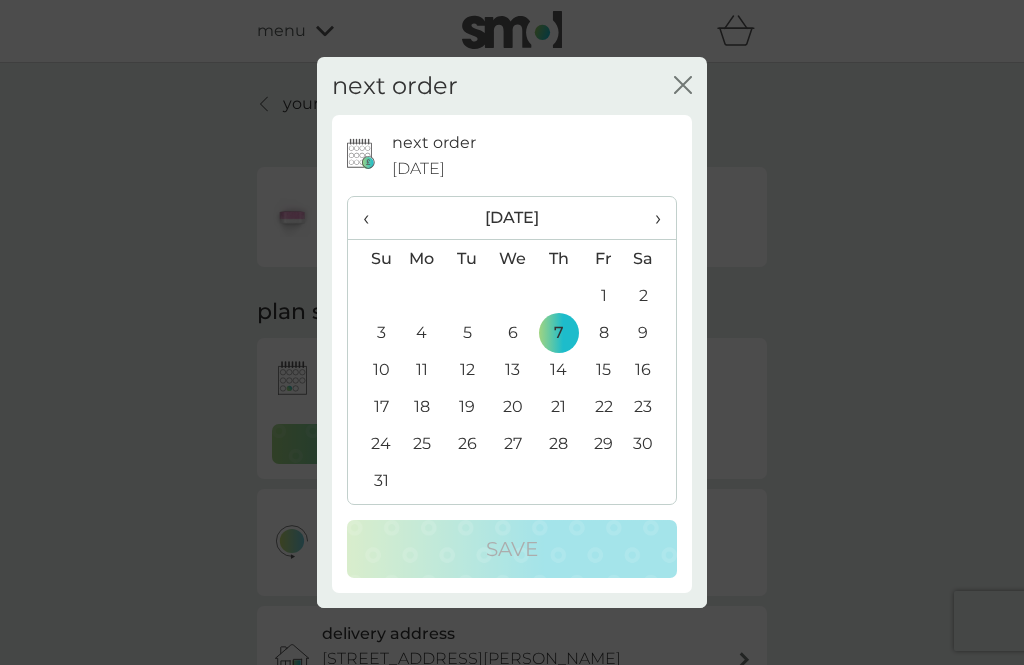 click on "21" at bounding box center (558, 406) 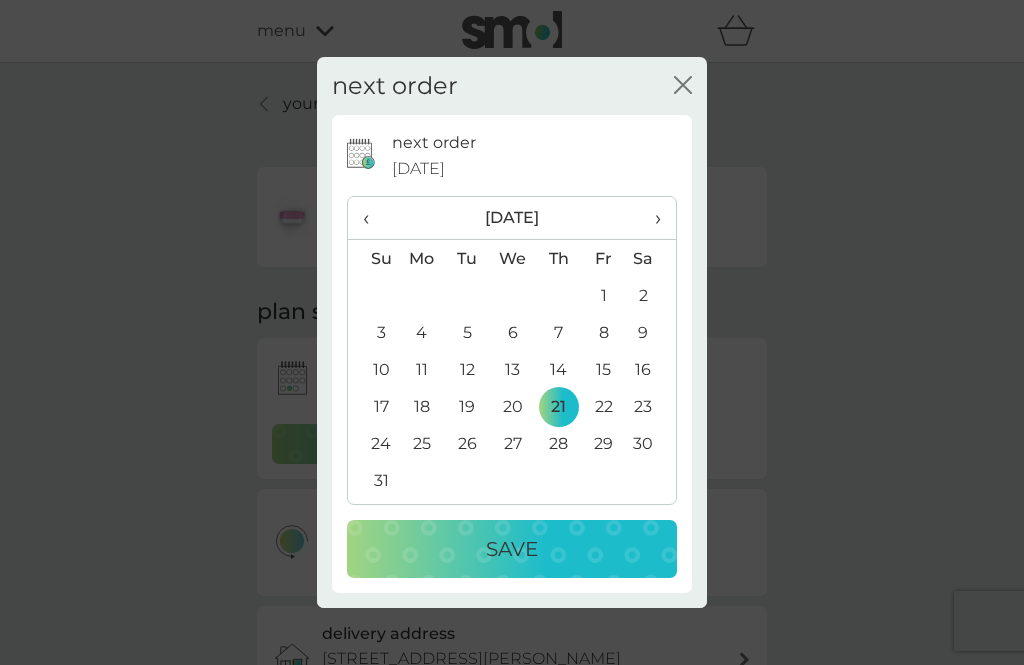 click on "21" at bounding box center [558, 406] 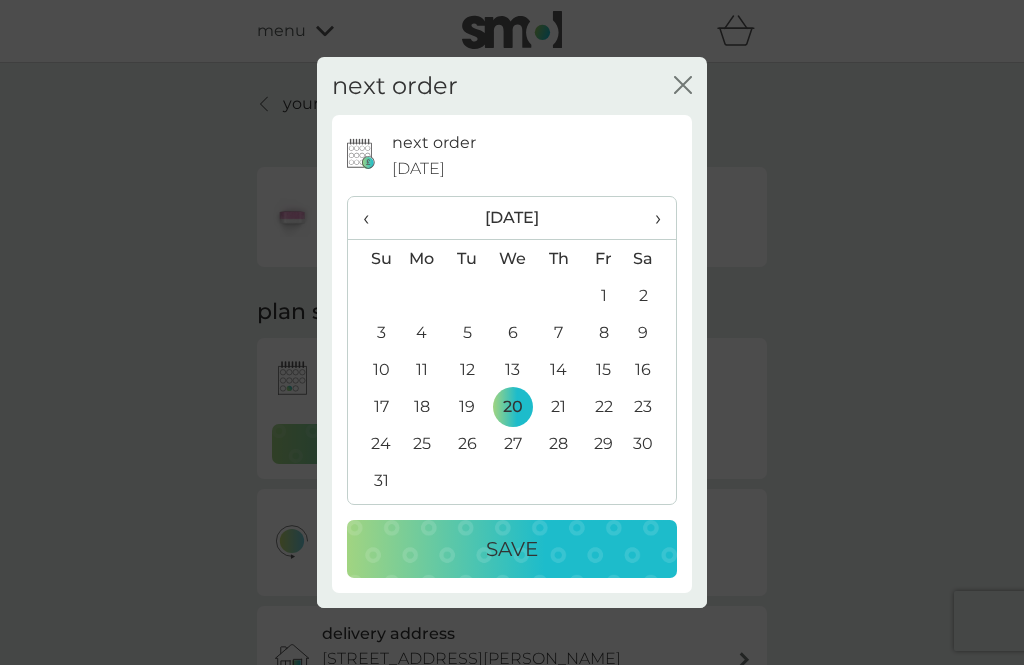 click on "14" at bounding box center (558, 369) 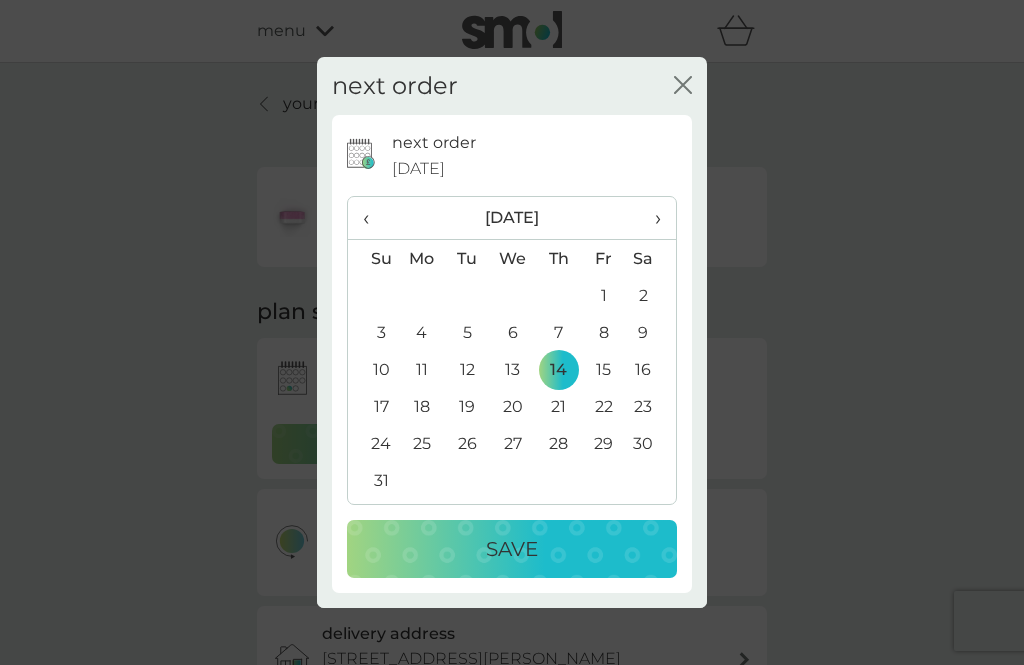 click on "14" at bounding box center (558, 369) 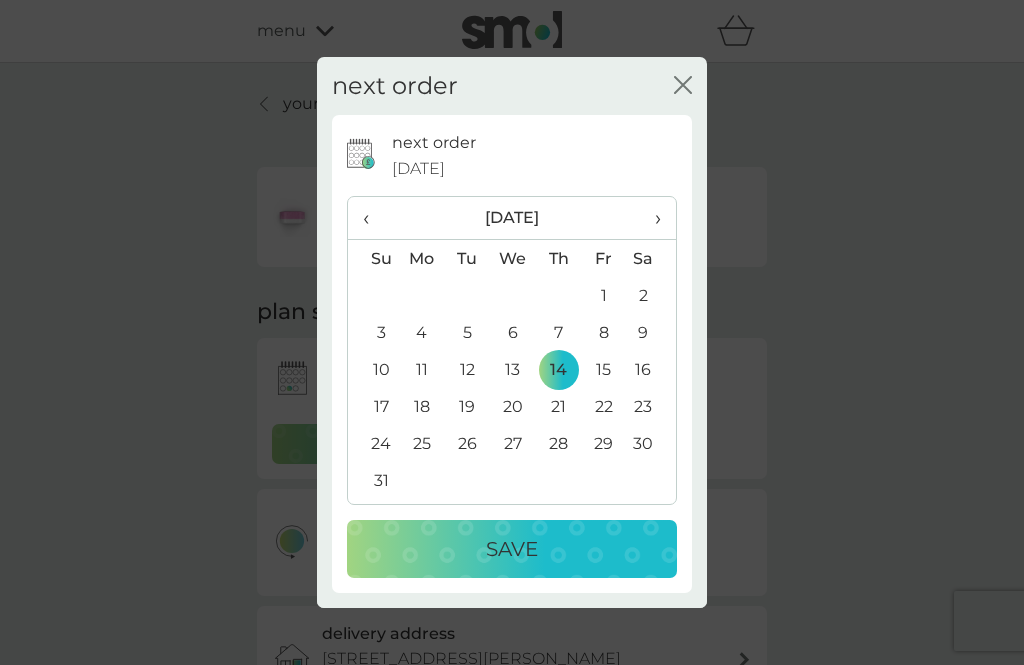 click on "Save" at bounding box center (512, 549) 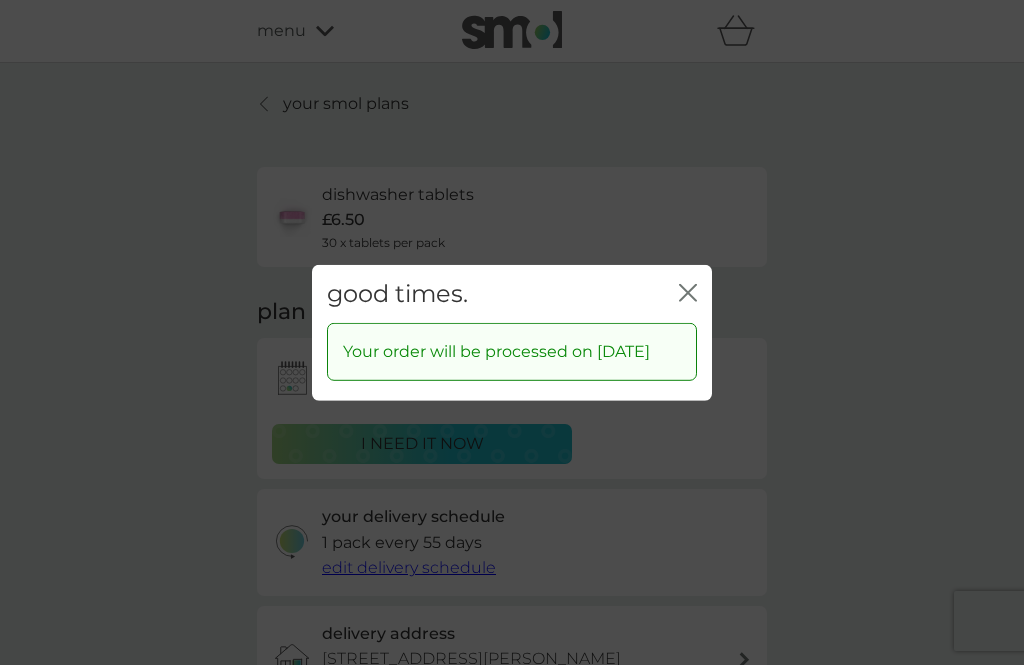 click on "good times. close" at bounding box center (512, 293) 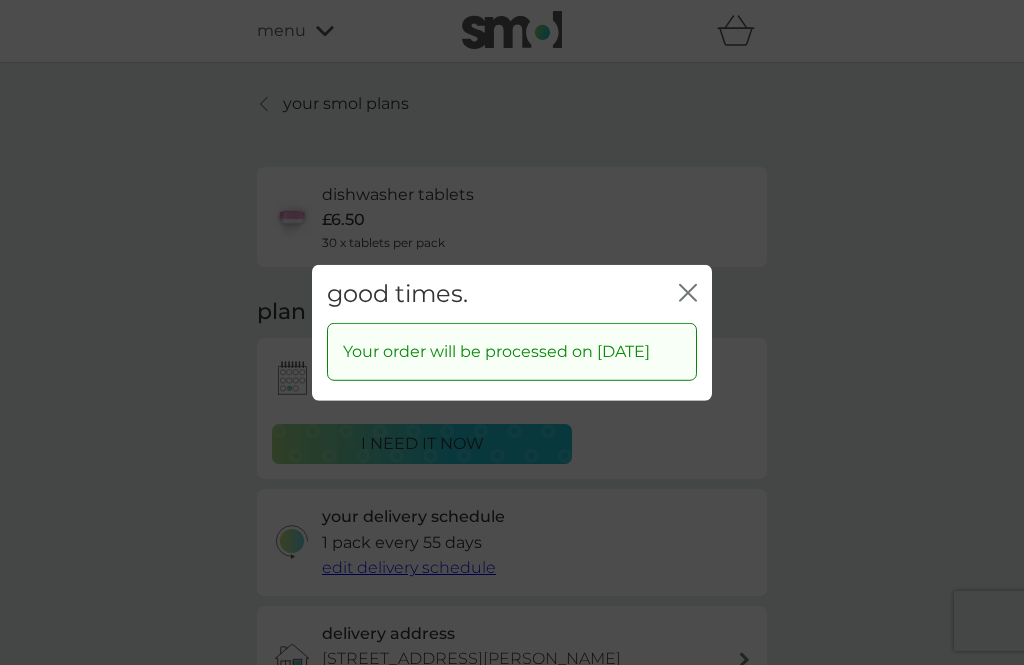 click on "Your order will be processed on [DATE]" at bounding box center (512, 352) 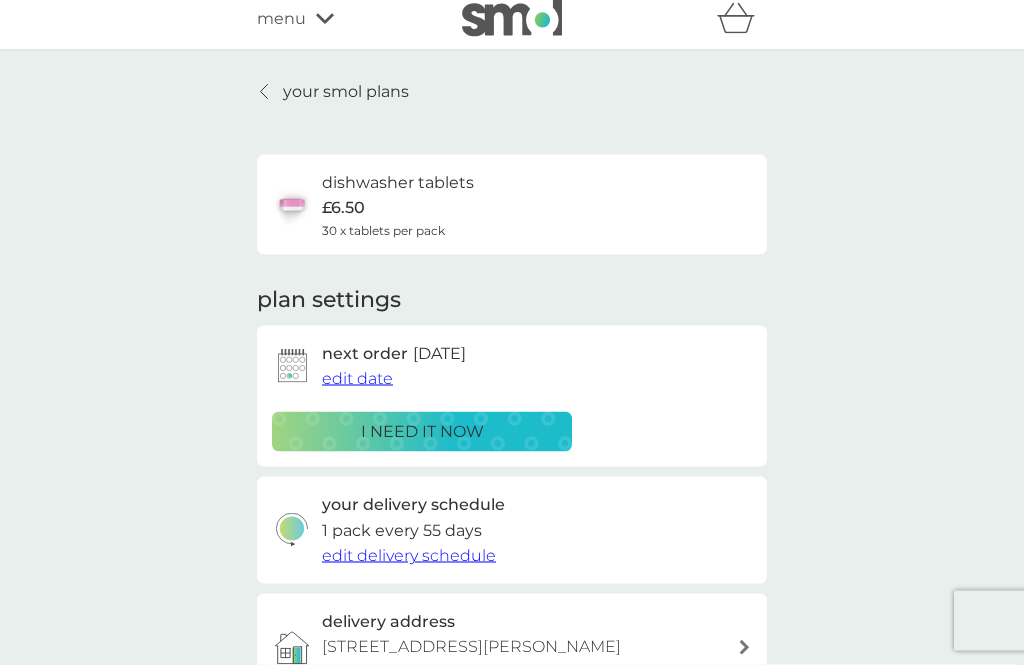 scroll, scrollTop: 7, scrollLeft: 0, axis: vertical 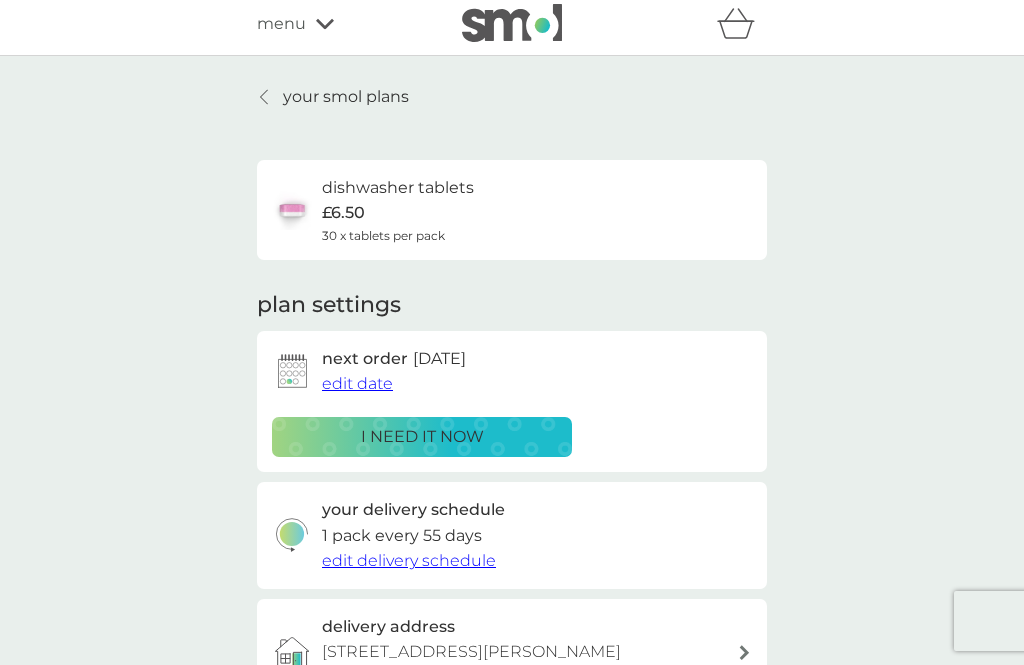 click on "your smol plans" at bounding box center [346, 97] 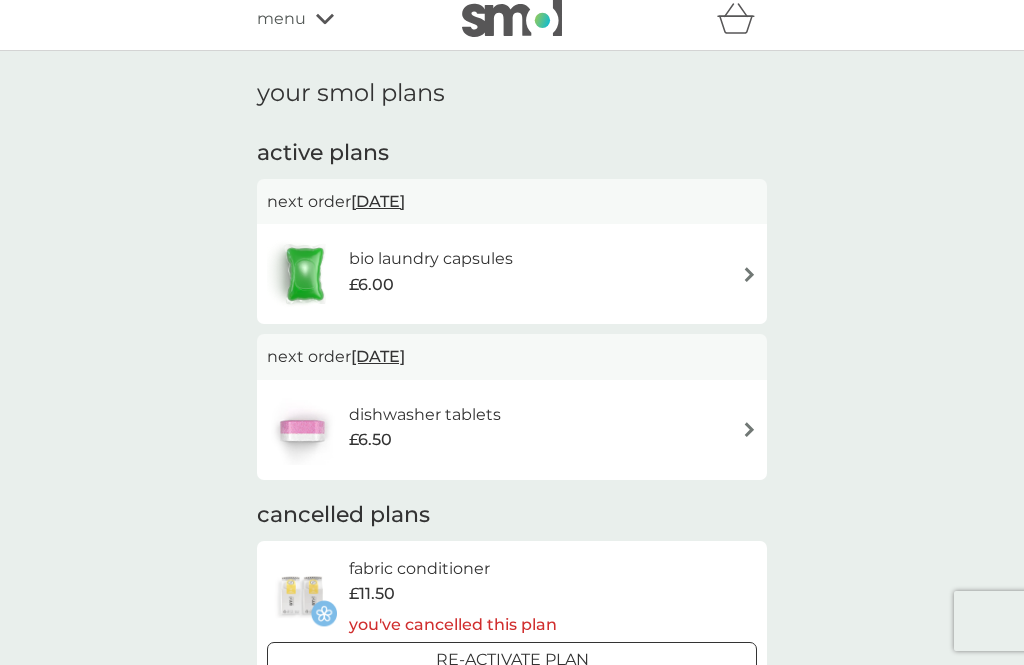 scroll, scrollTop: 0, scrollLeft: 0, axis: both 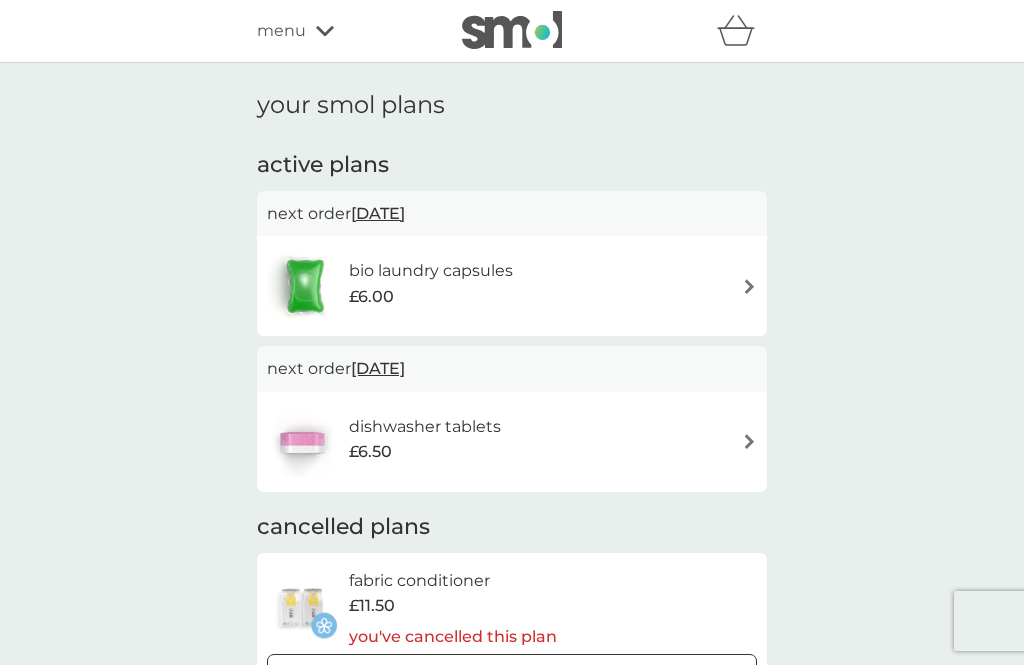 click on "menu" at bounding box center [281, 31] 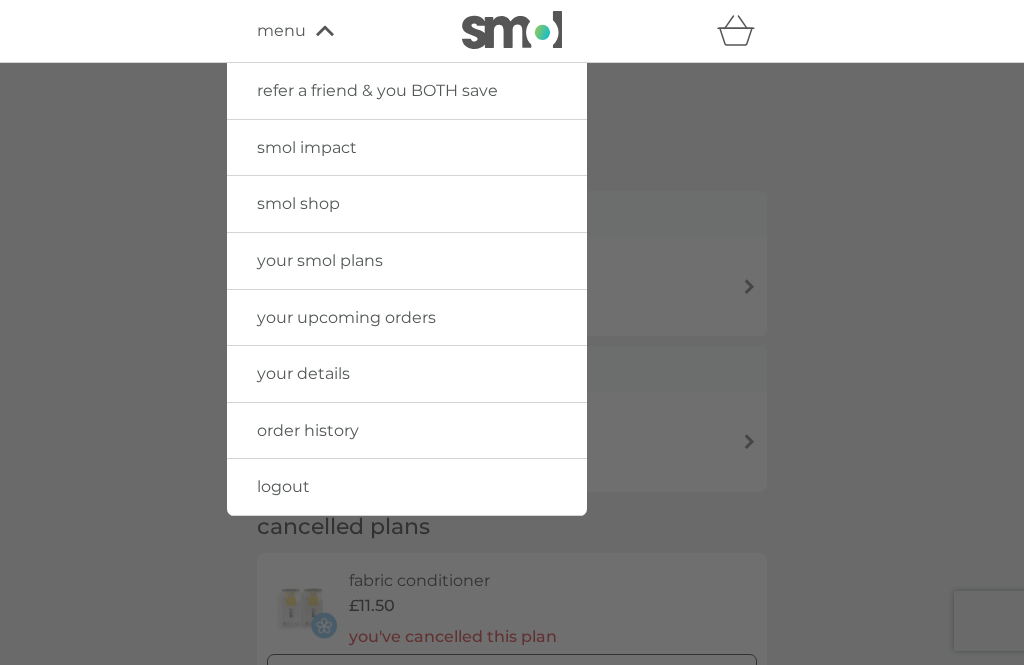 click on "smol shop" at bounding box center (407, 204) 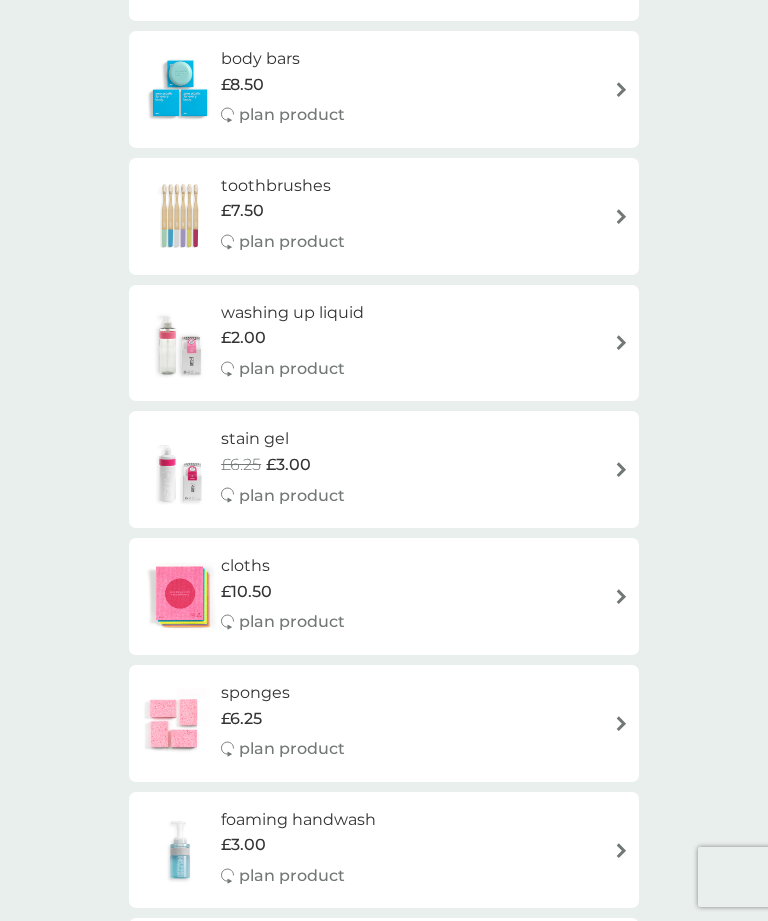 scroll, scrollTop: 1658, scrollLeft: 0, axis: vertical 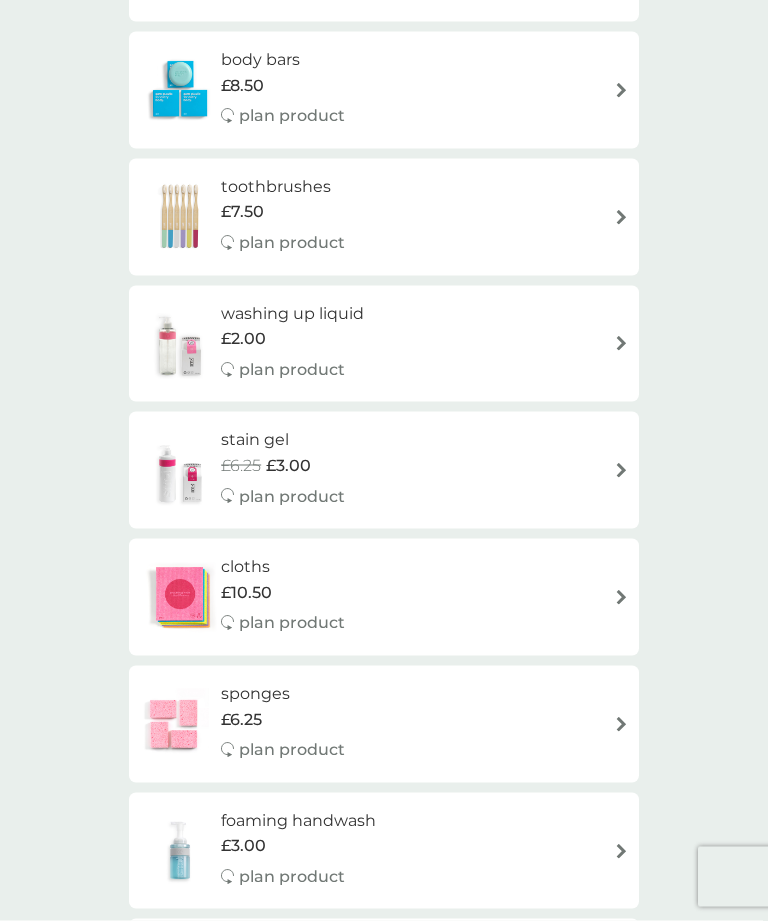 click at bounding box center (621, 343) 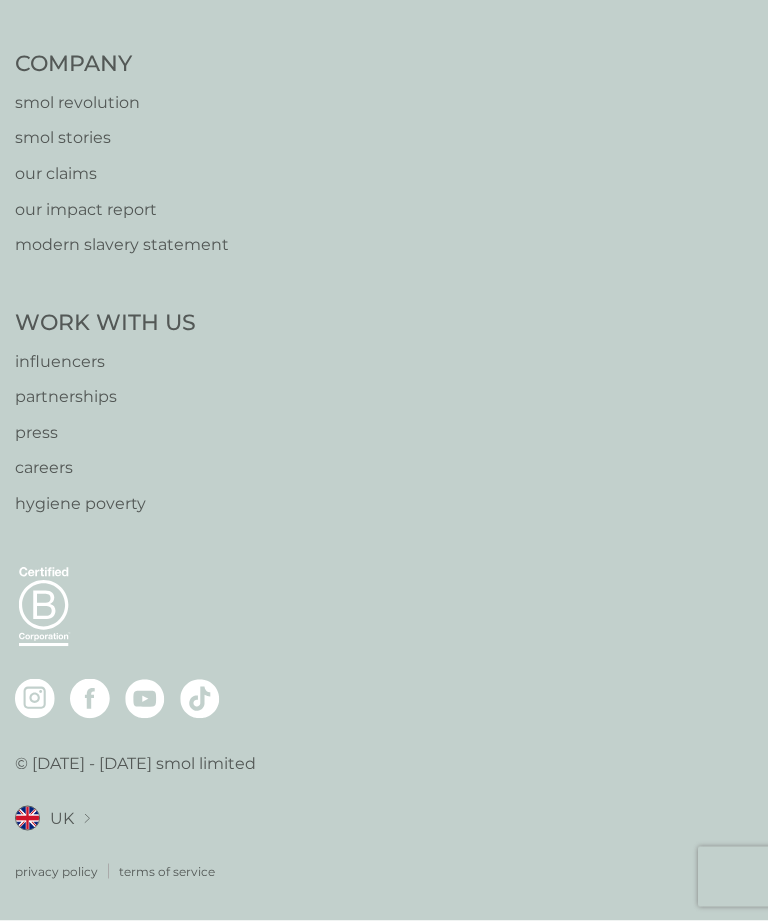 click on "refer a friend & you BOTH save smol impact smol shop your smol plans your upcoming orders your details order history logout menu Help [EMAIL_ADDRESS][DOMAIN_NAME] help centre safety first carton recycling rinse and return Company smol revolution smol stories our claims our impact report modern slavery statement Work With Us influencers partnerships press careers hygiene poverty B Corp. © [DATE] - [DATE] smol limited UK Select a new location: [GEOGRAPHIC_DATA] [GEOGRAPHIC_DATA] privacy policy terms of service" at bounding box center (384, 124) 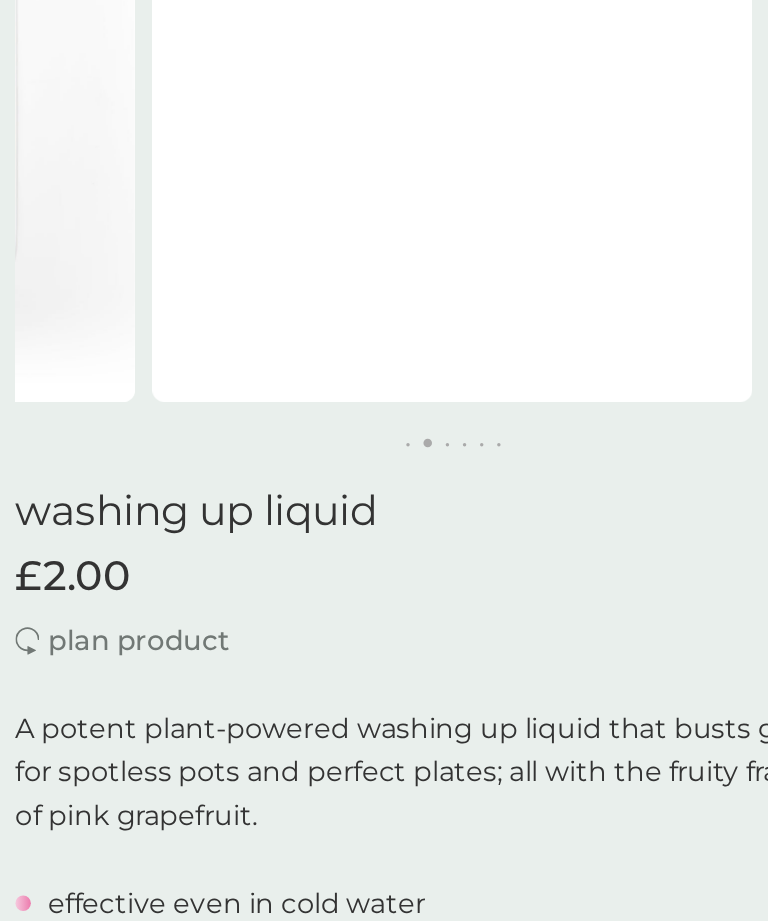 scroll, scrollTop: 219, scrollLeft: 0, axis: vertical 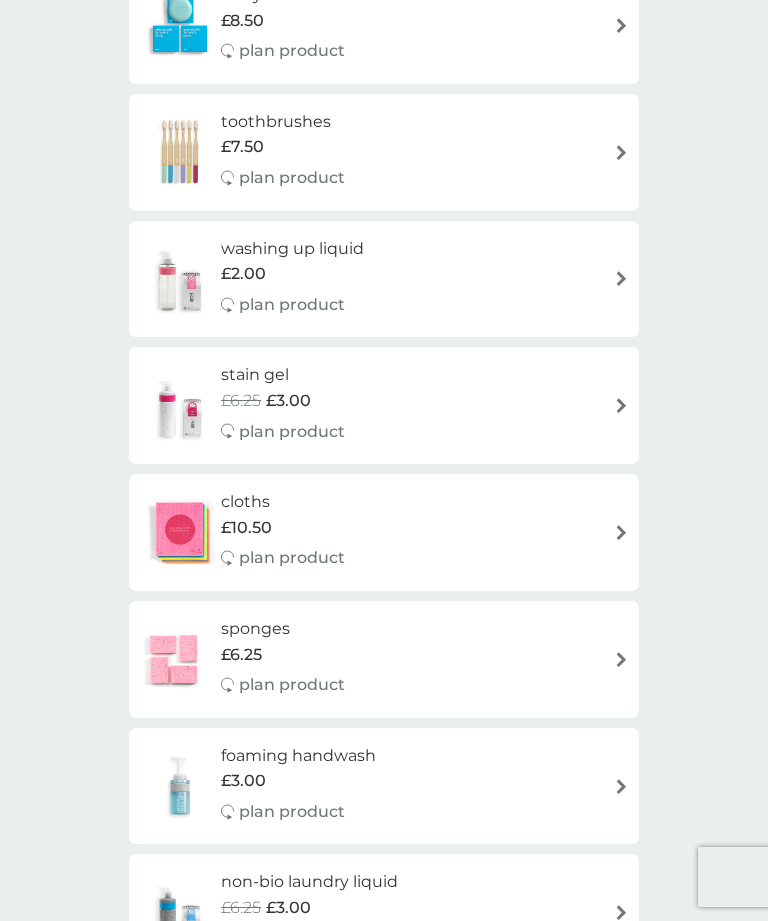 click at bounding box center (621, 405) 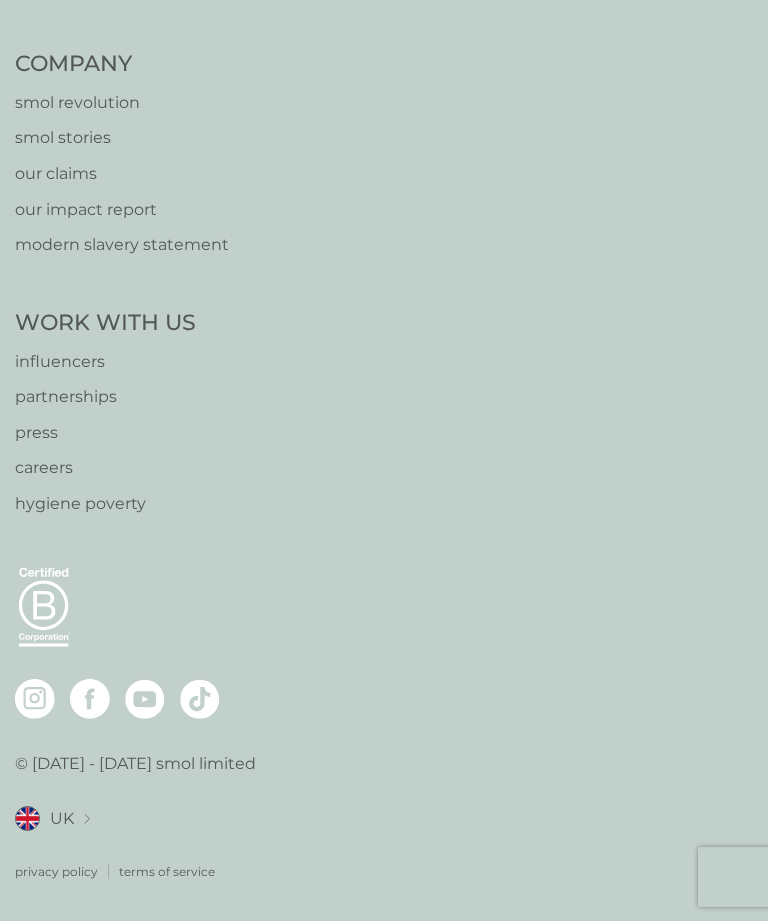 scroll, scrollTop: 0, scrollLeft: 0, axis: both 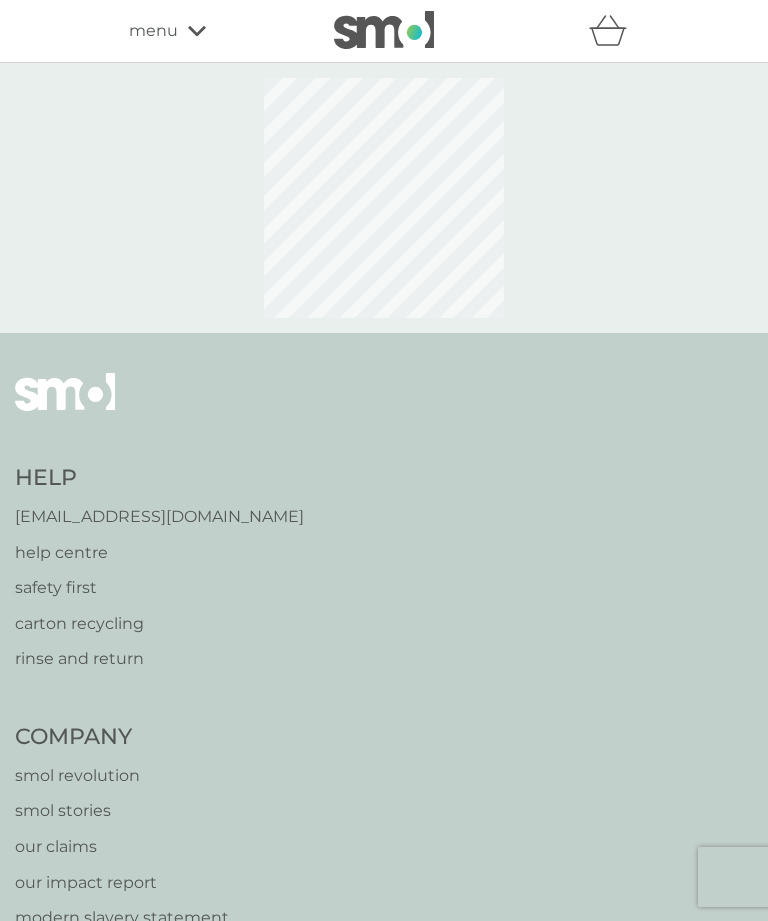 select on "182" 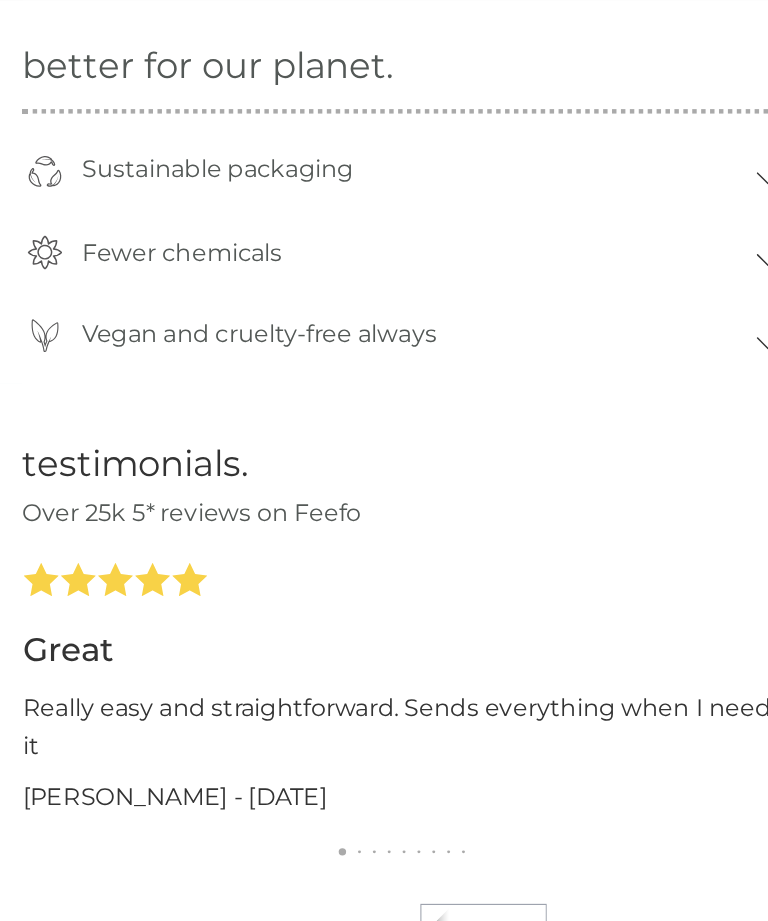 scroll, scrollTop: 0, scrollLeft: 0, axis: both 